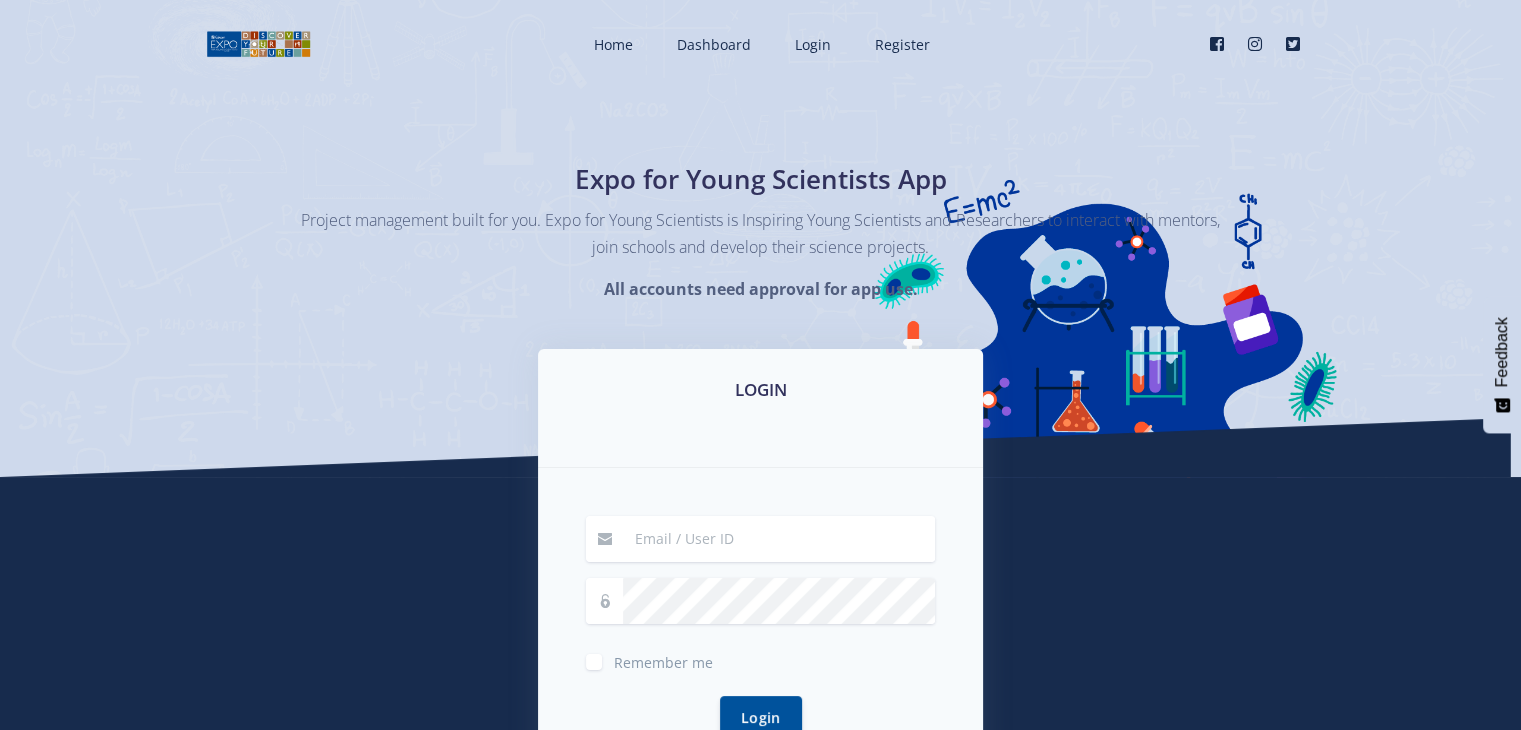 scroll, scrollTop: 300, scrollLeft: 0, axis: vertical 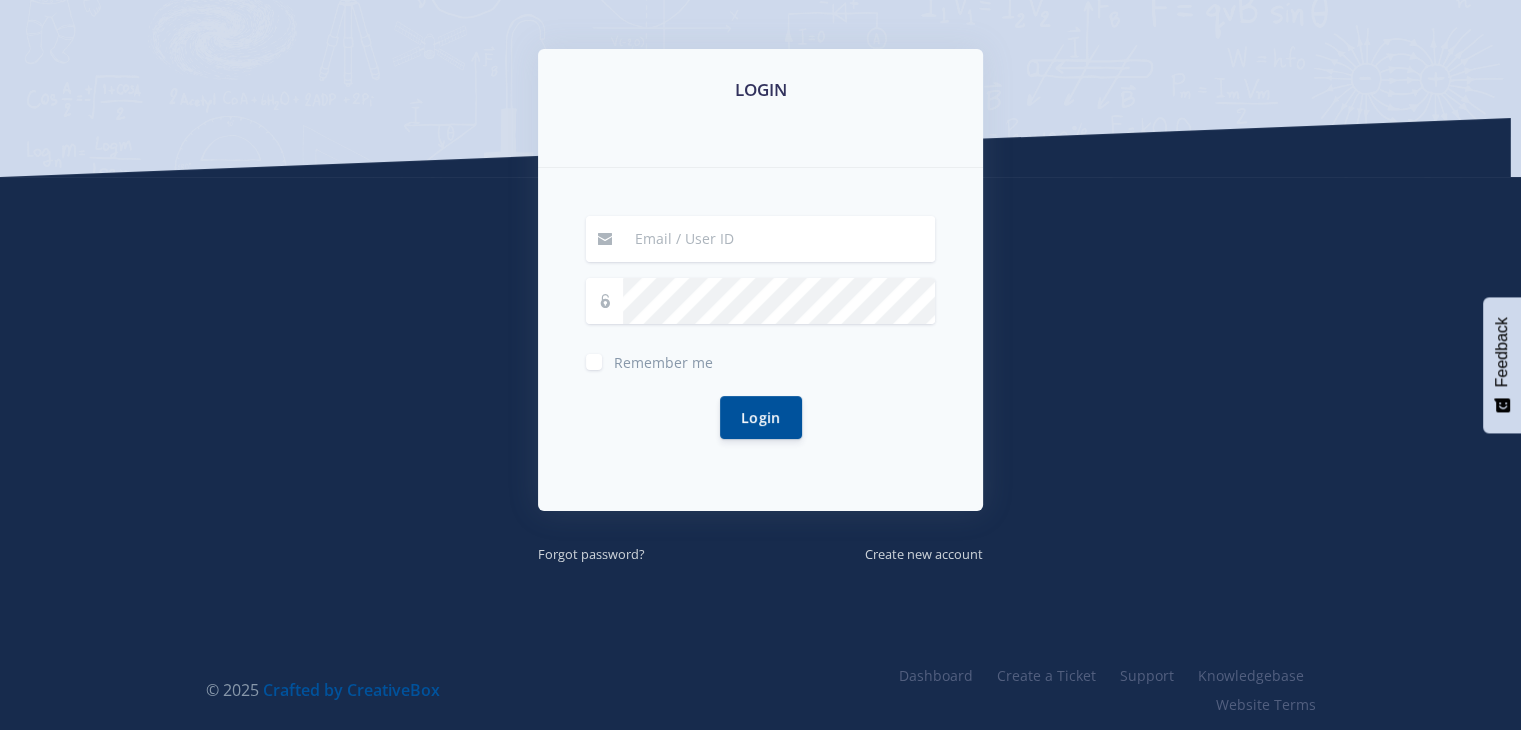 click at bounding box center [779, 239] 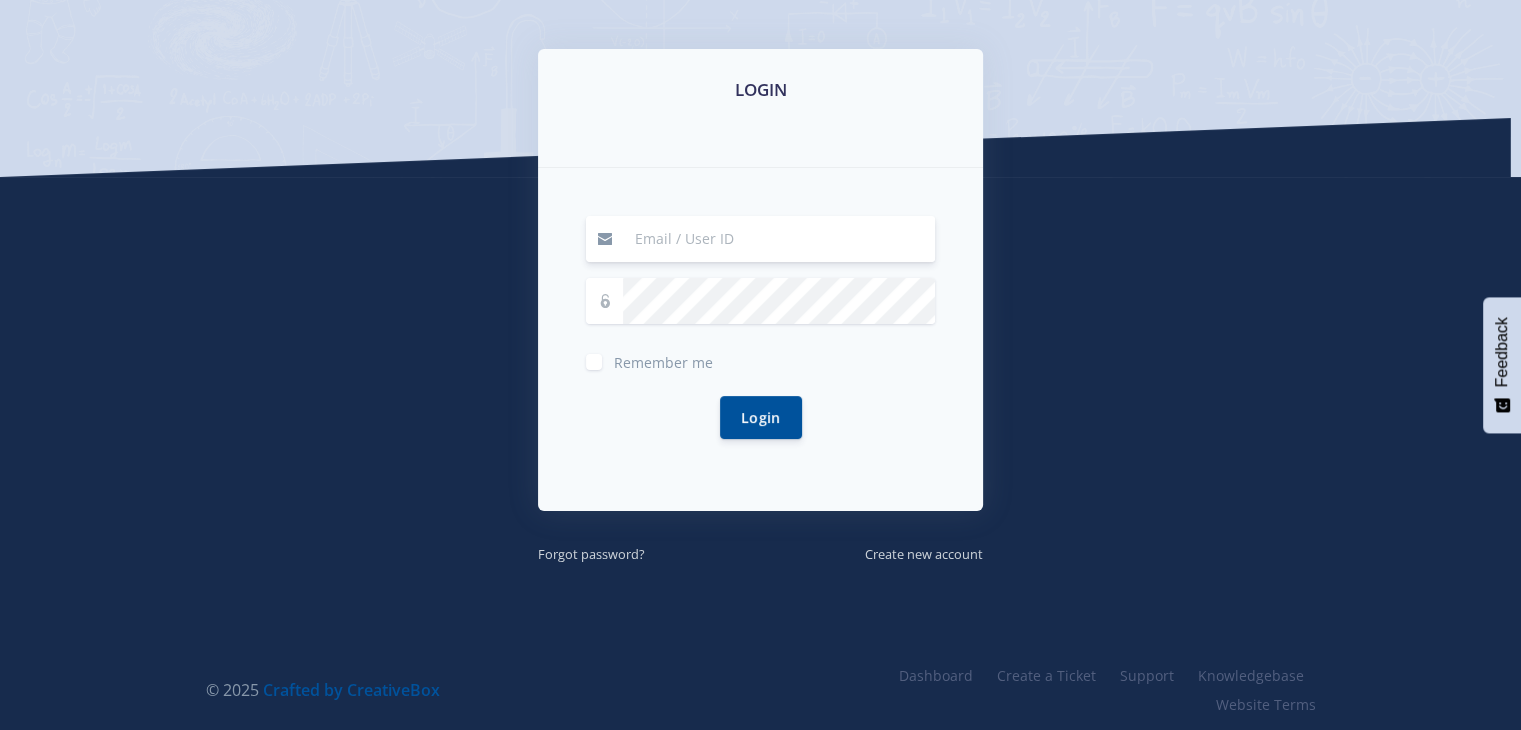 type on "tendanidali44@gmail.com" 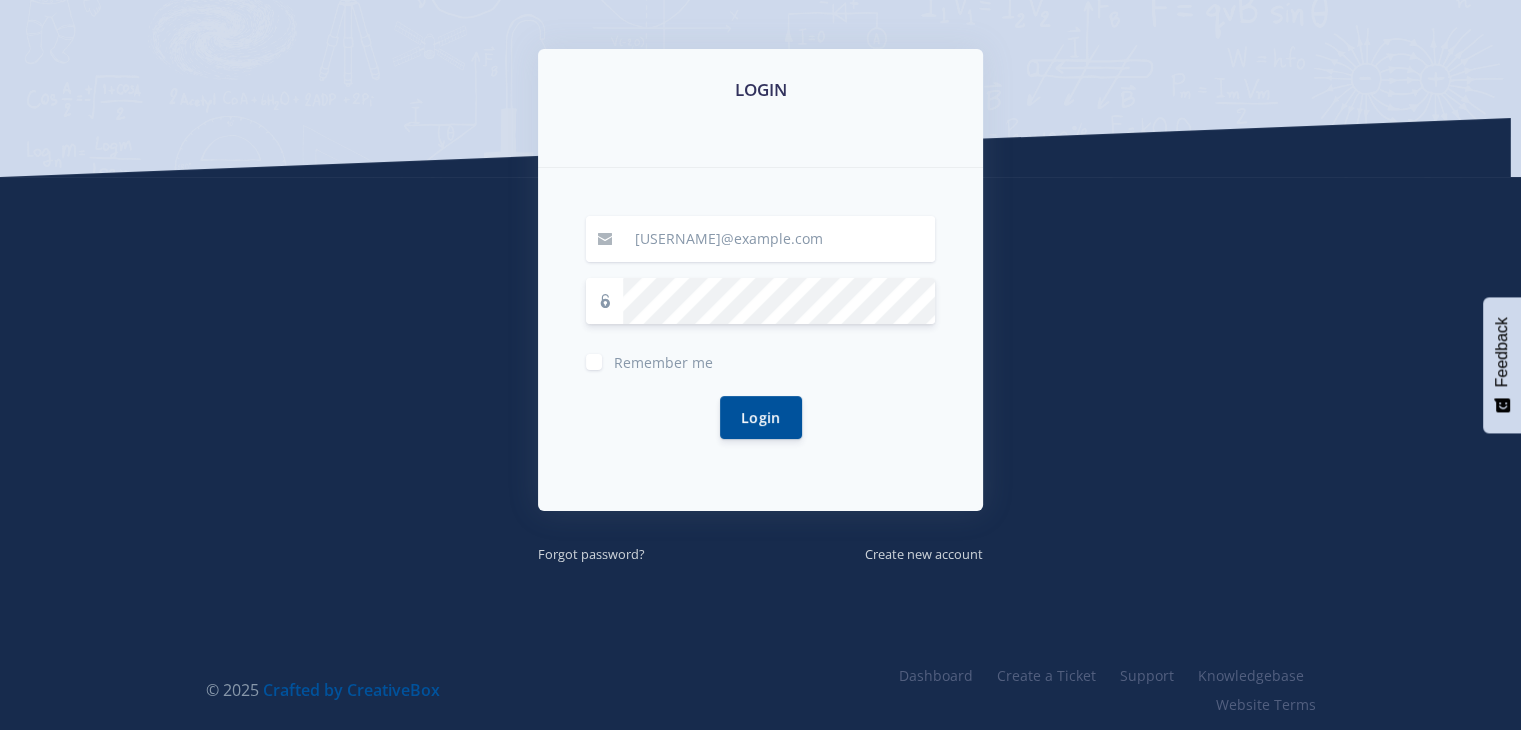 click on "Login" at bounding box center (761, 417) 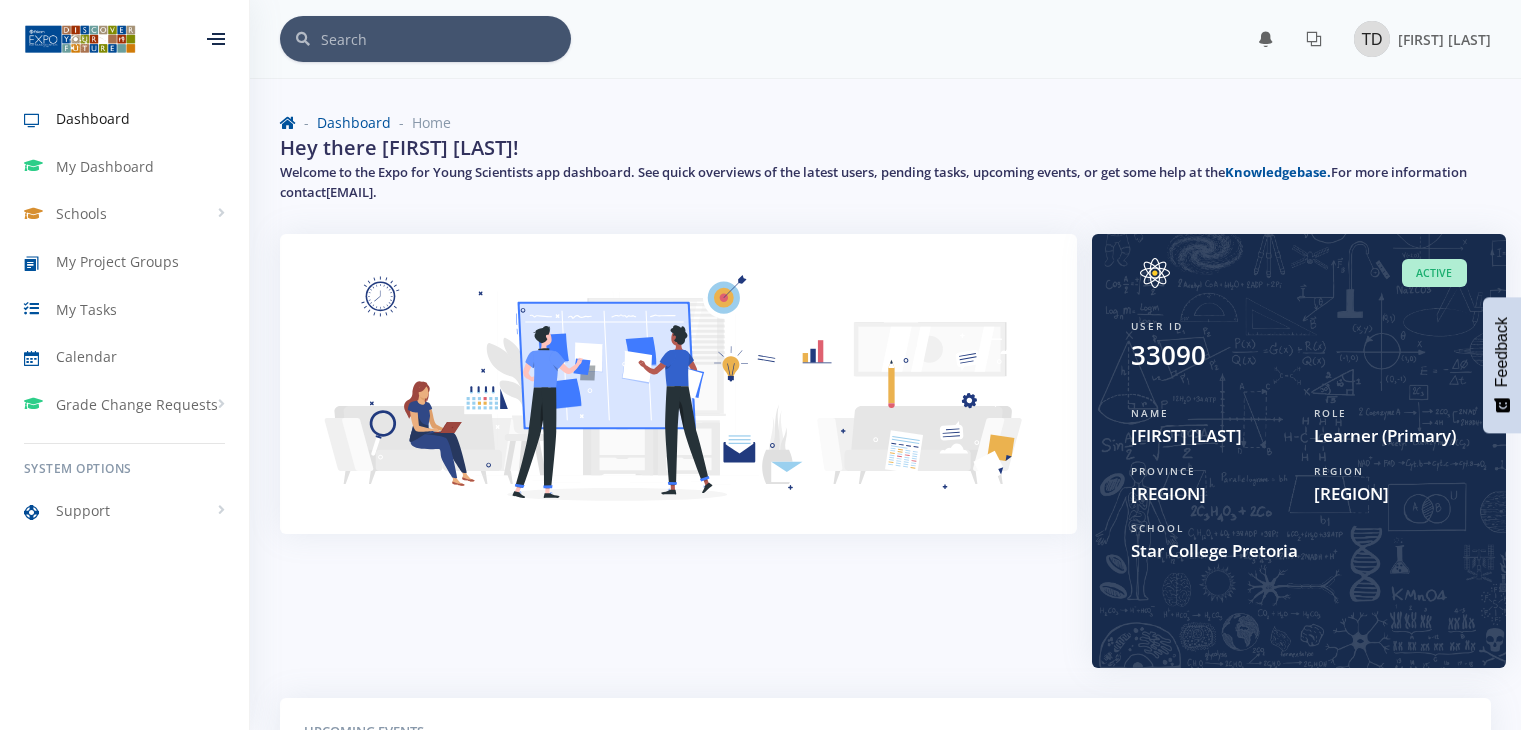 scroll, scrollTop: 0, scrollLeft: 0, axis: both 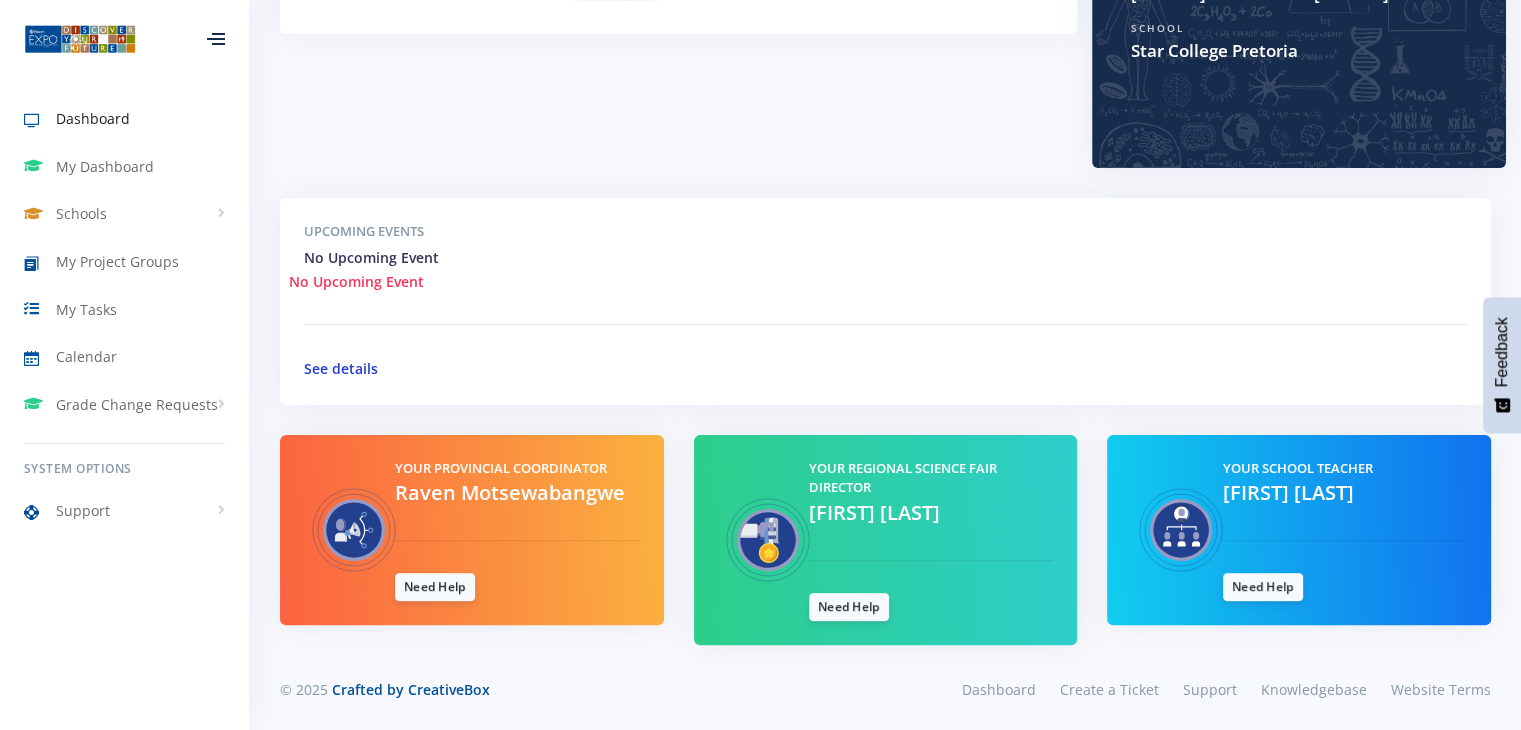 click on "See details" at bounding box center [341, 368] 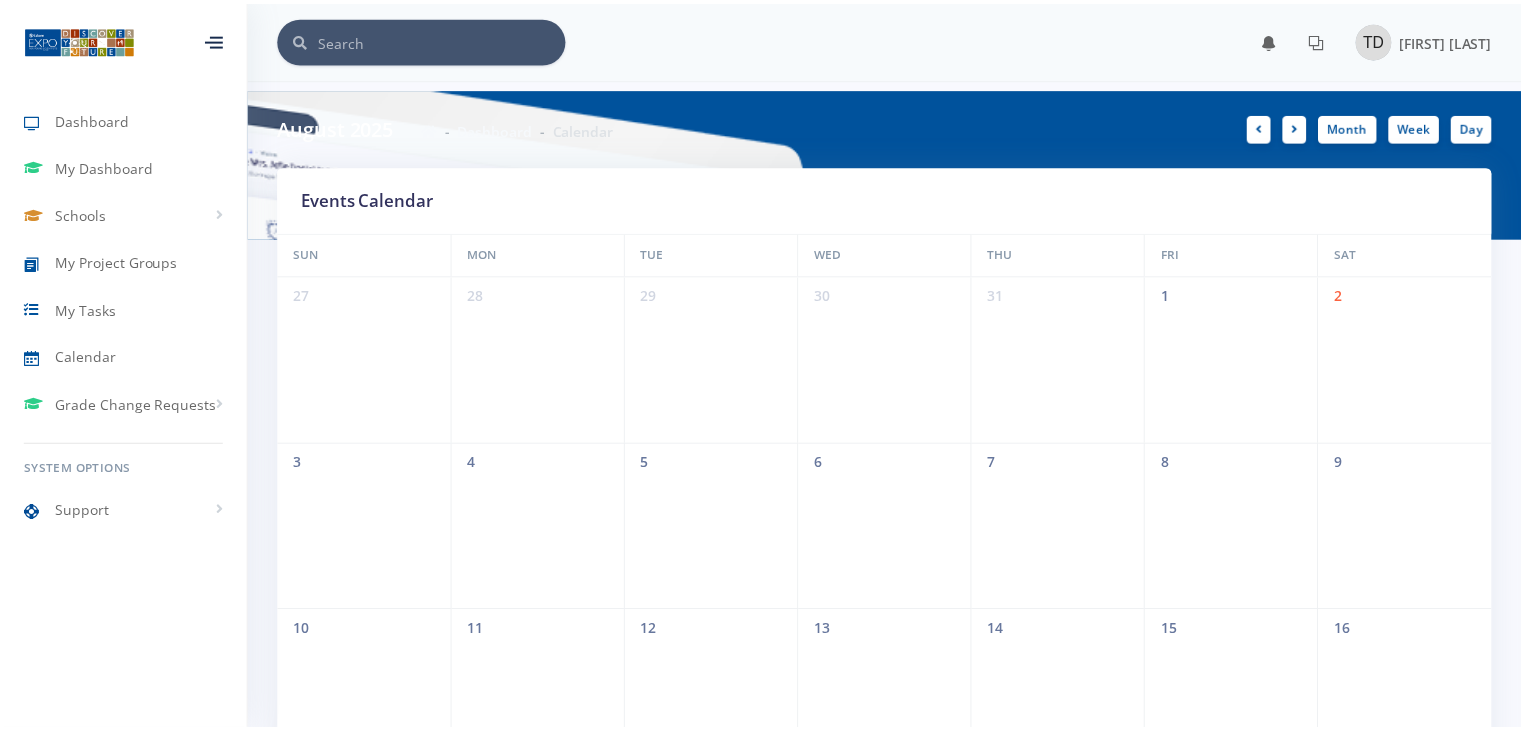 scroll, scrollTop: 0, scrollLeft: 0, axis: both 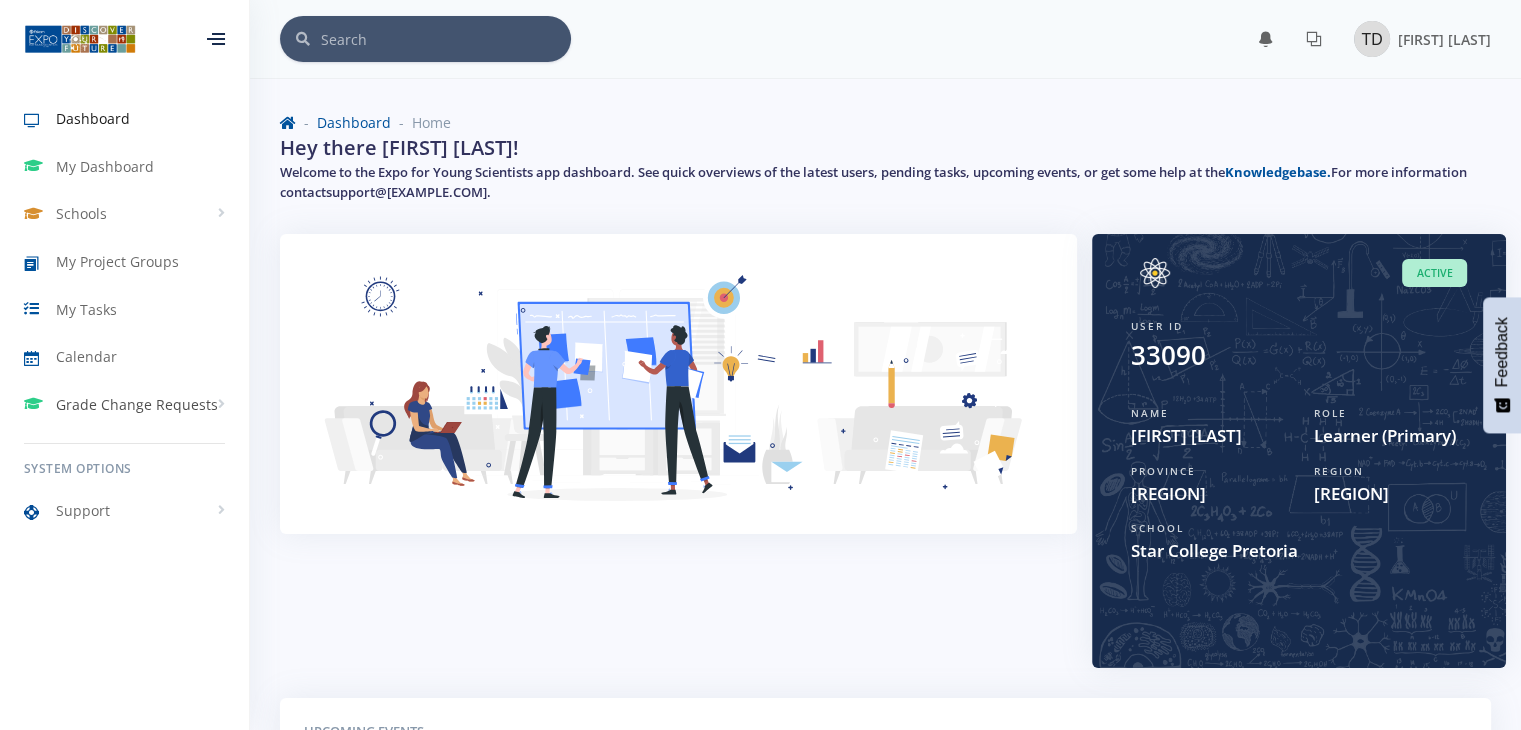 click on "Grade Change Requests" at bounding box center (137, 404) 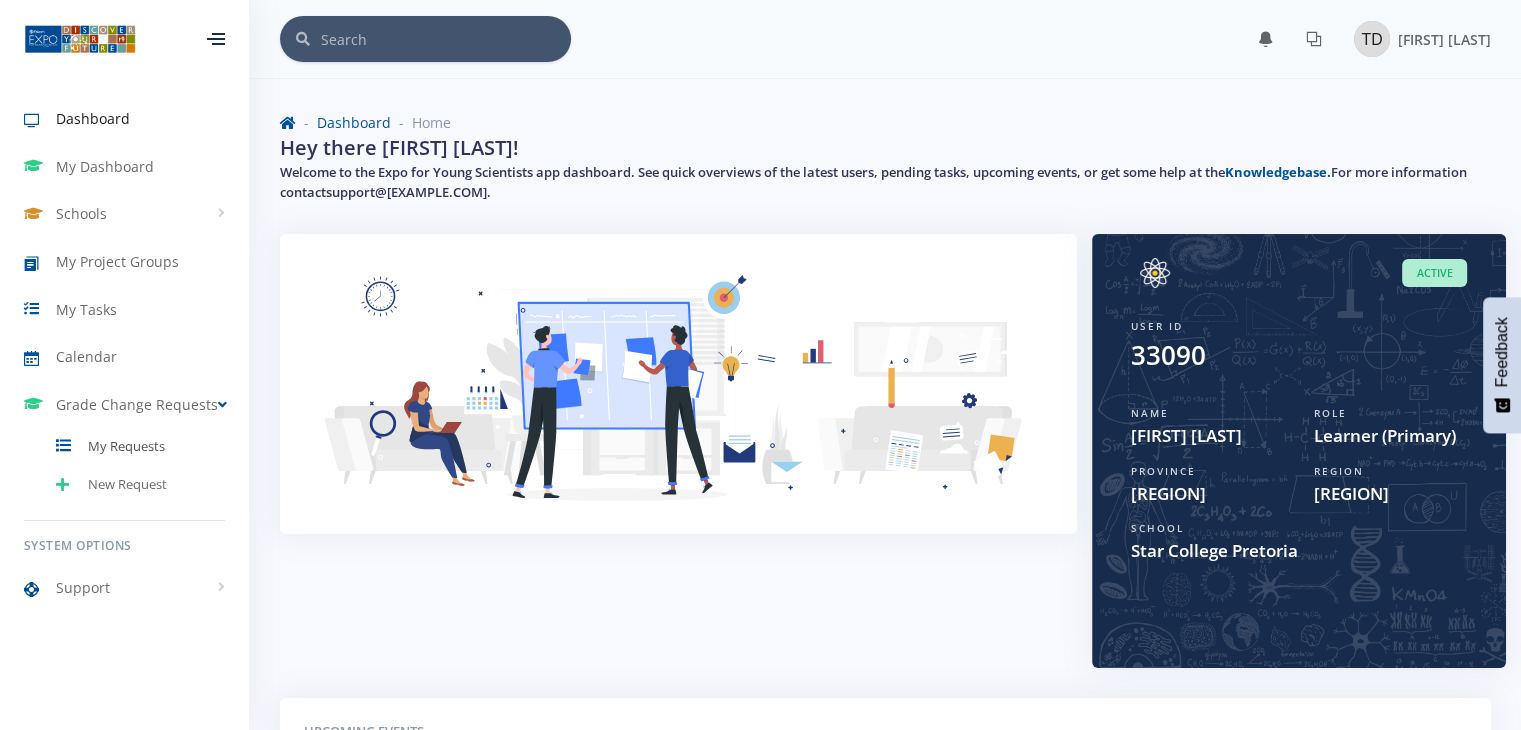 click on "My Requests" at bounding box center (126, 447) 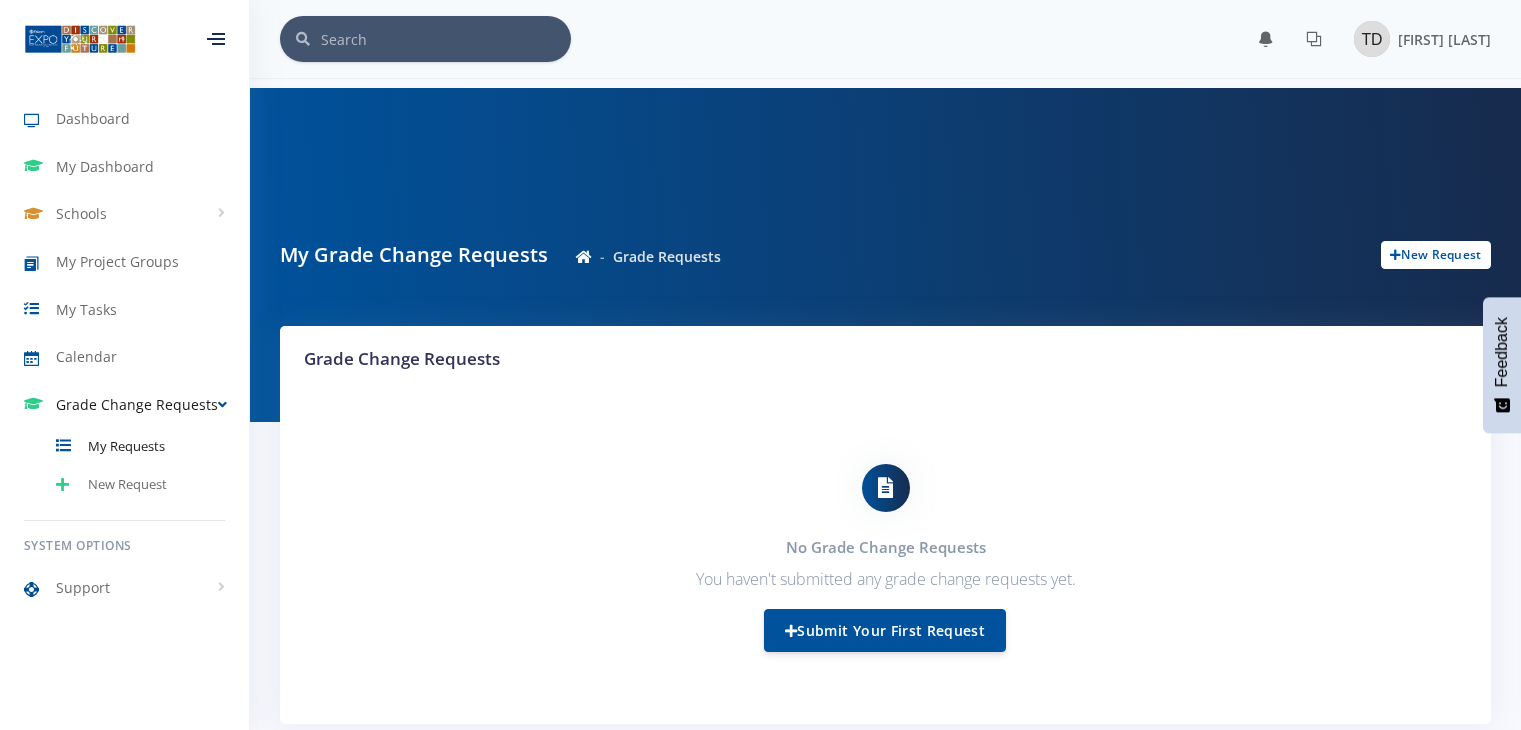 scroll, scrollTop: 0, scrollLeft: 0, axis: both 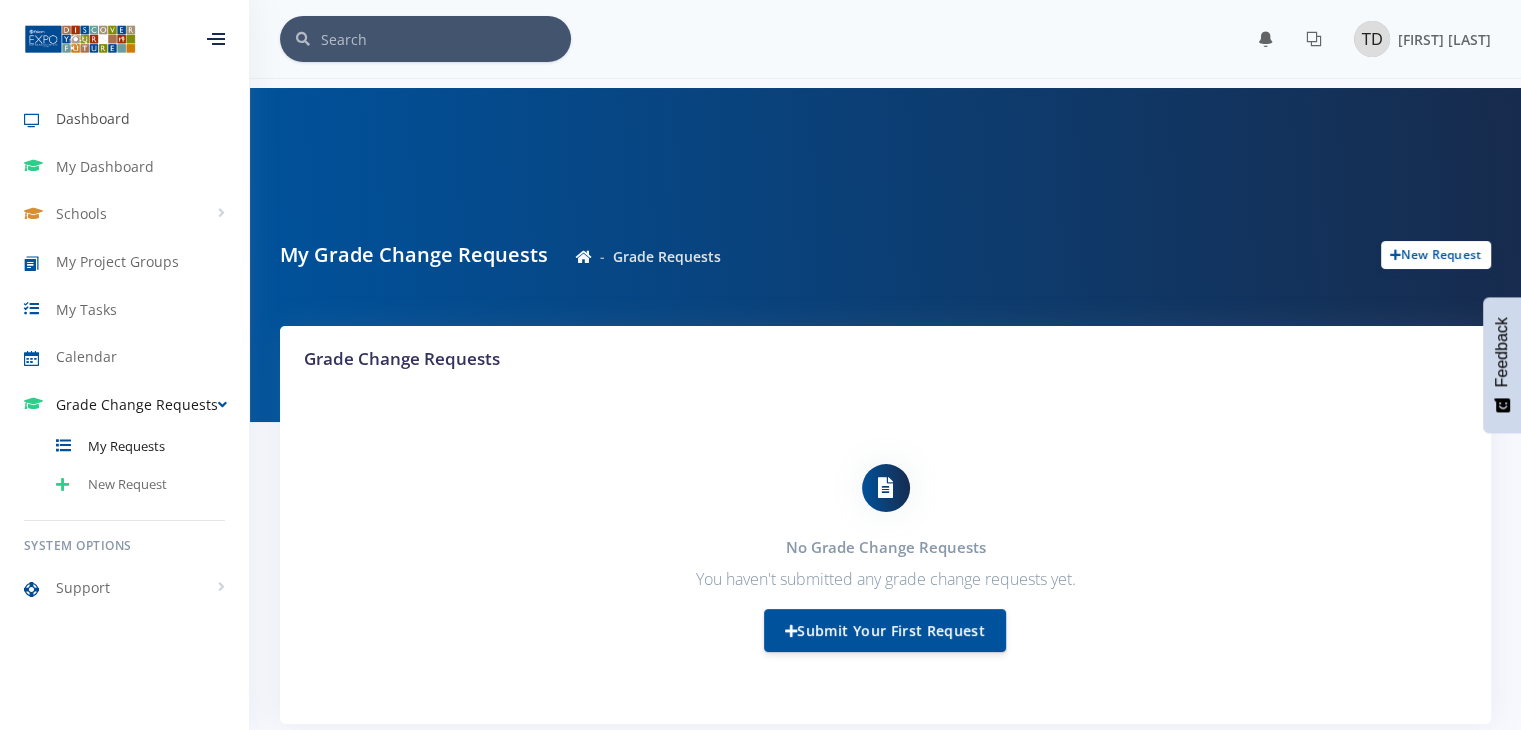click on "Dashboard" at bounding box center (93, 118) 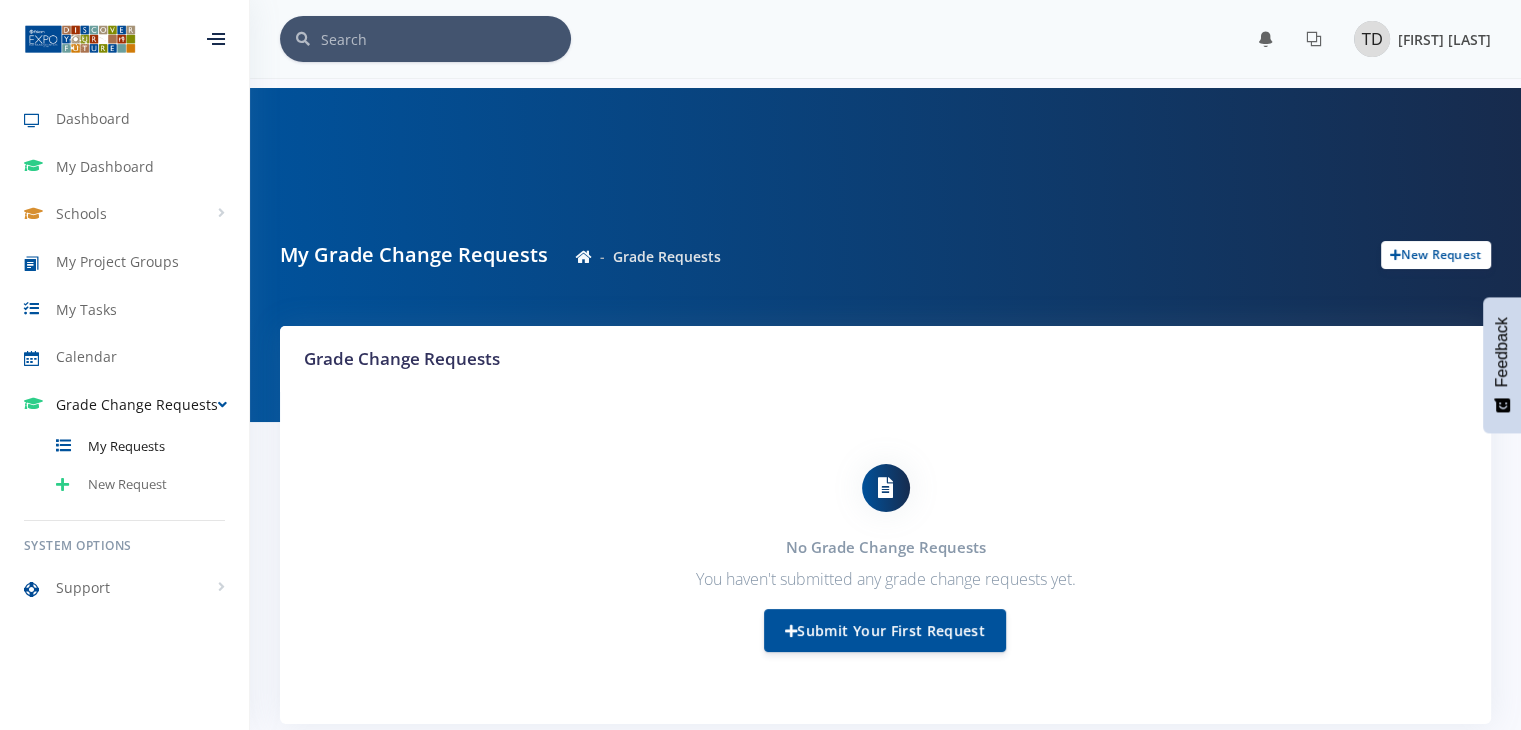 click at bounding box center (1372, 39) 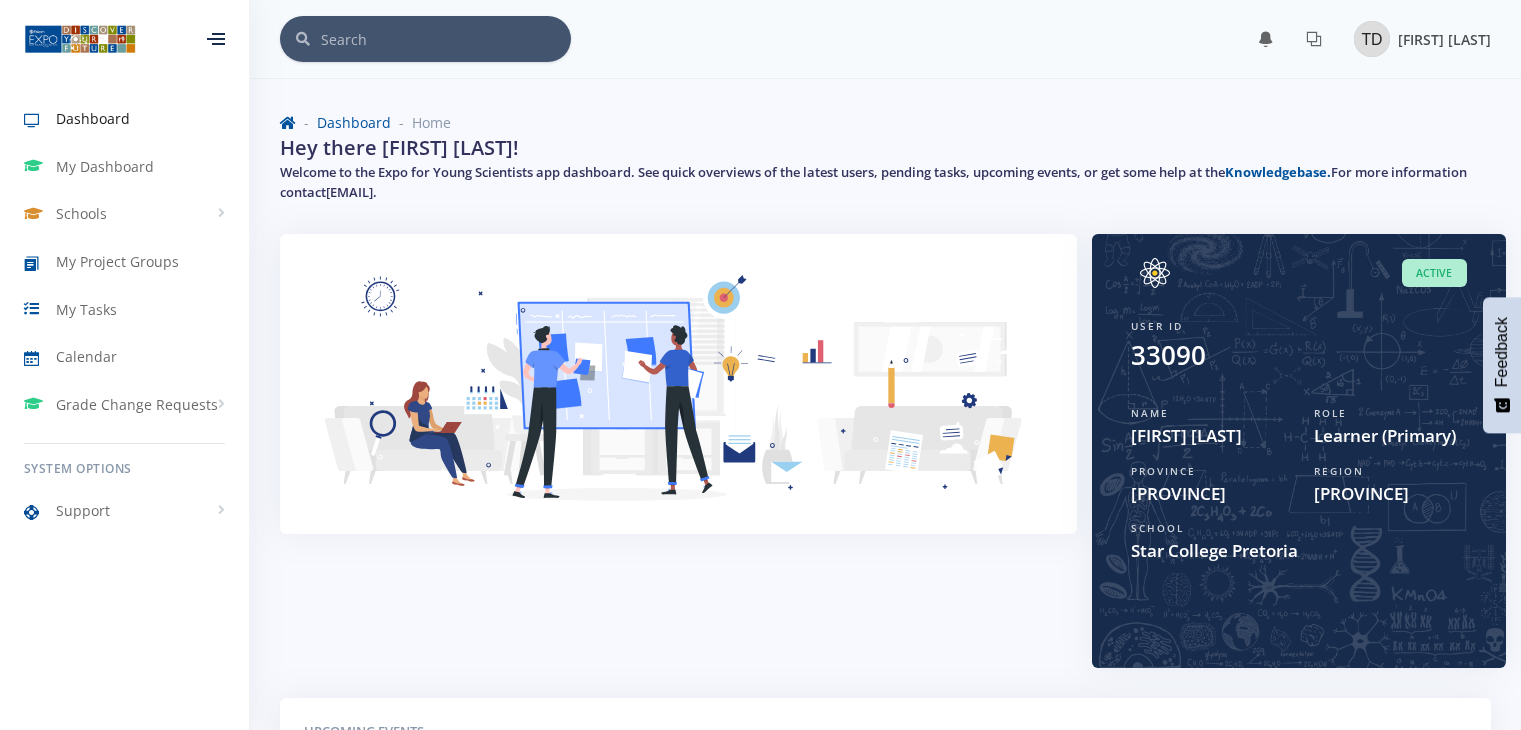 scroll, scrollTop: 0, scrollLeft: 0, axis: both 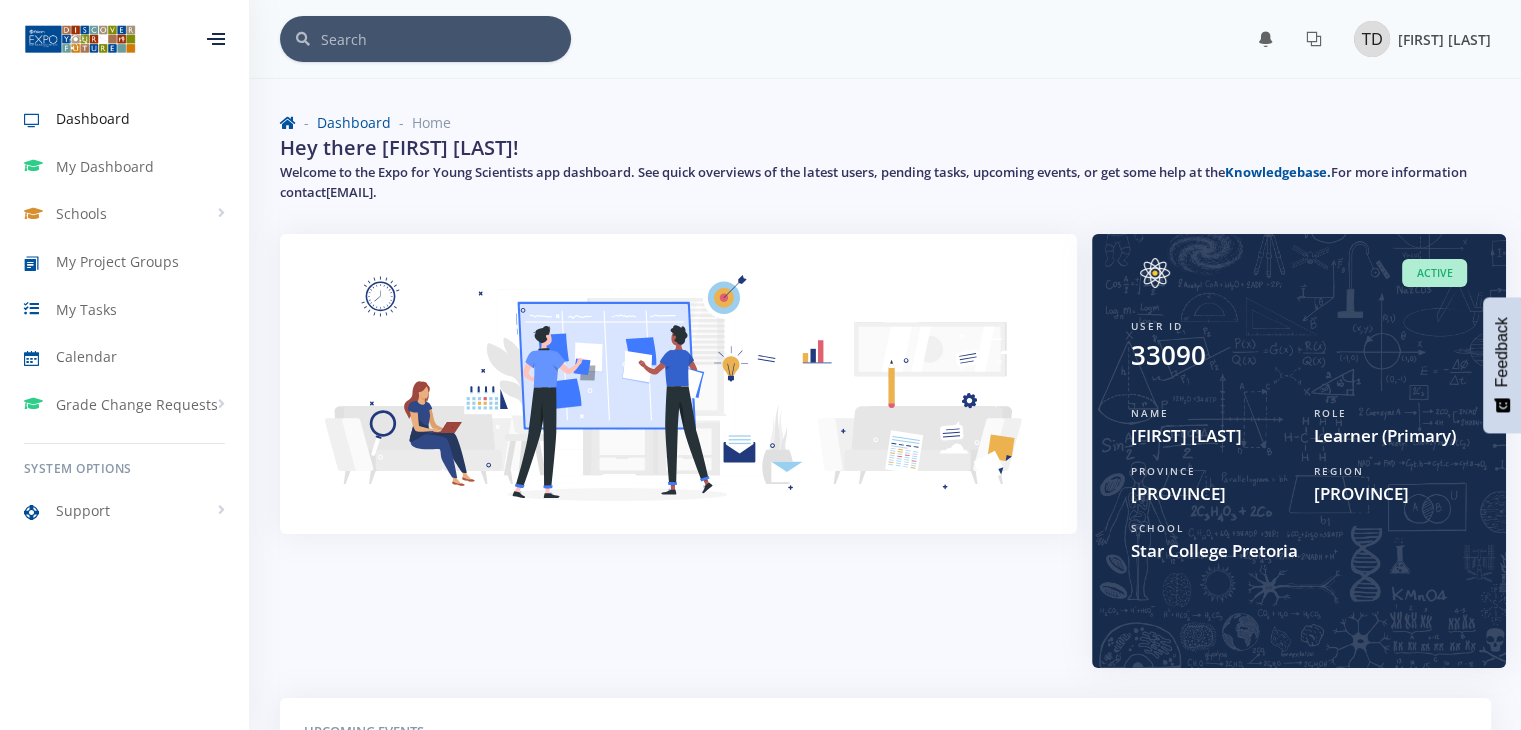 click on "[FIRST] [LAST]" at bounding box center (1422, 39) 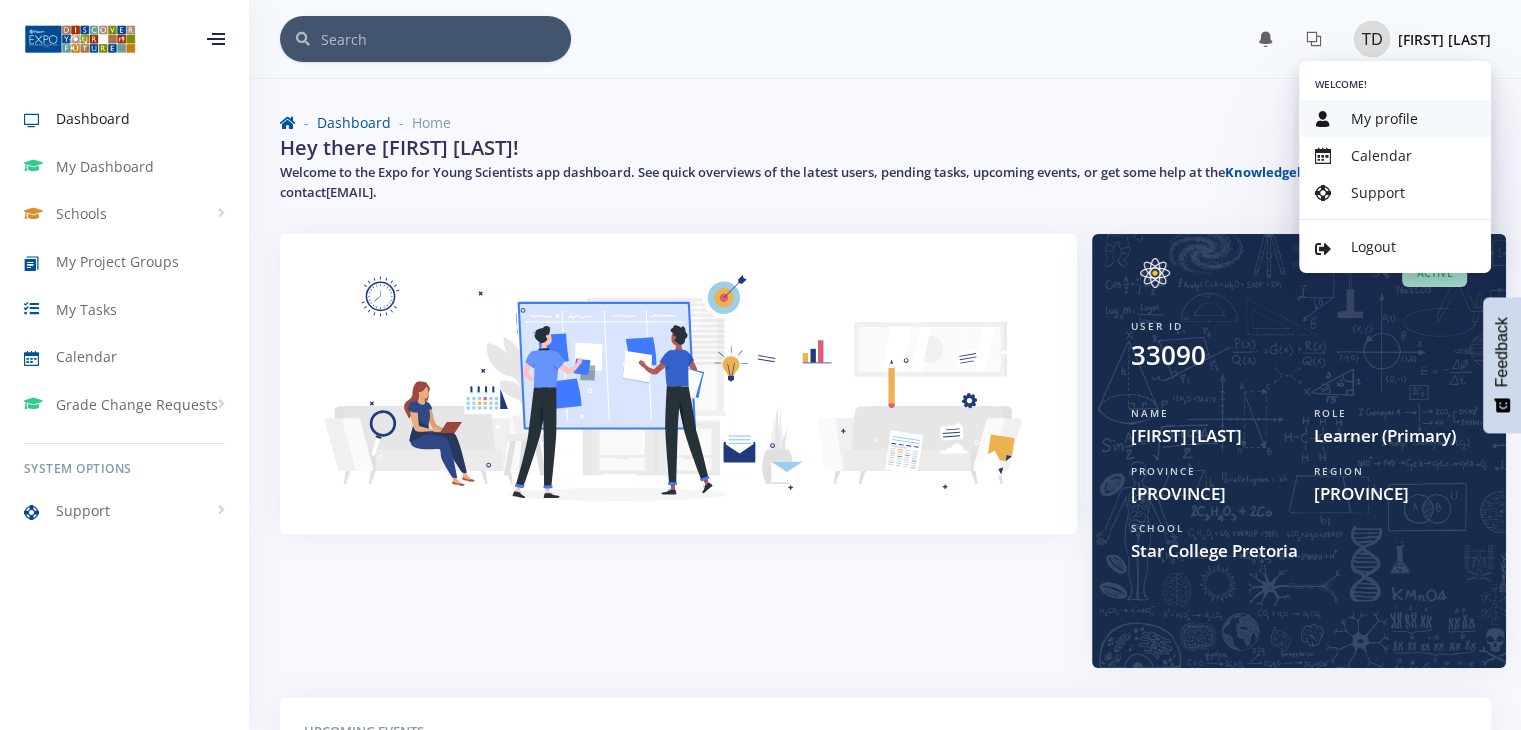 click on "My profile" at bounding box center (1384, 118) 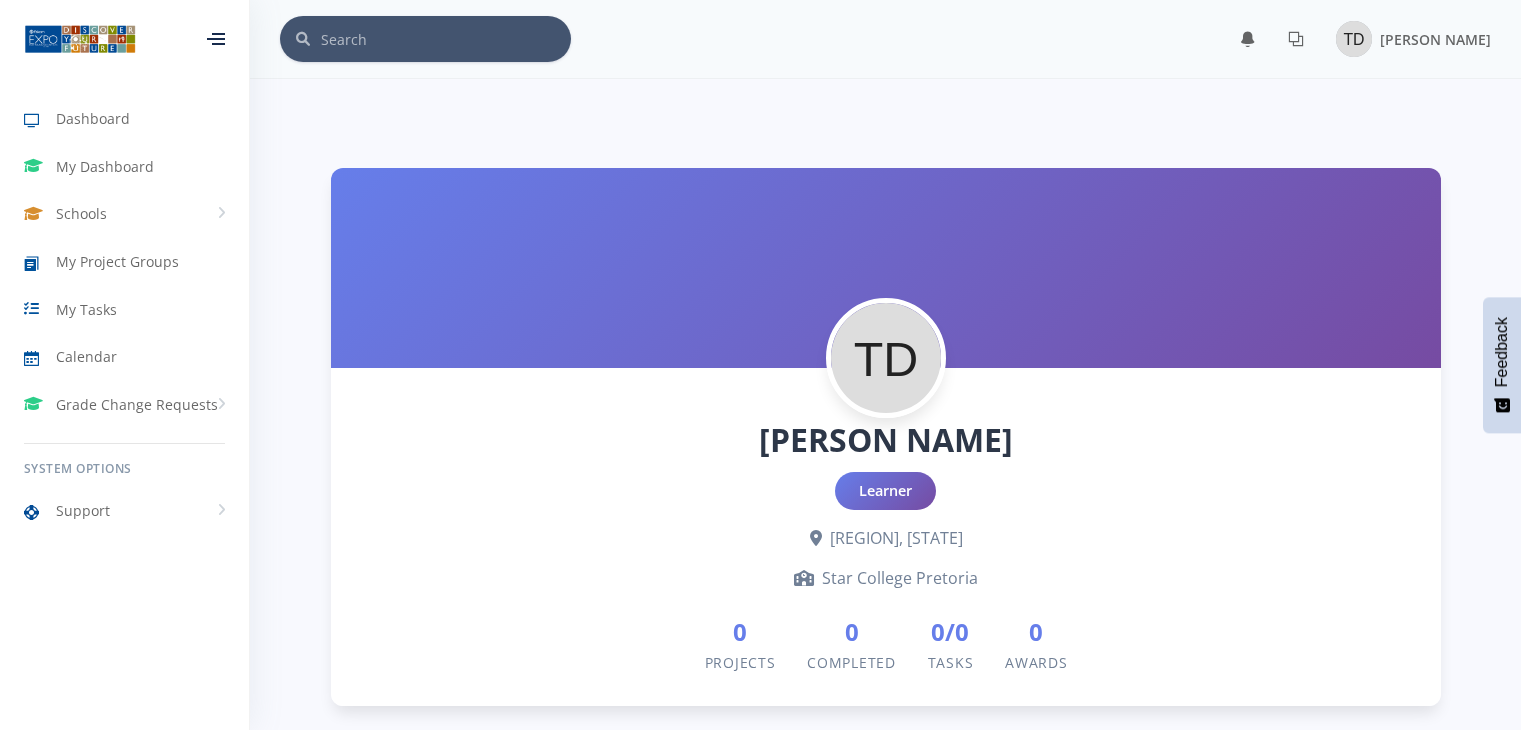 scroll, scrollTop: 0, scrollLeft: 0, axis: both 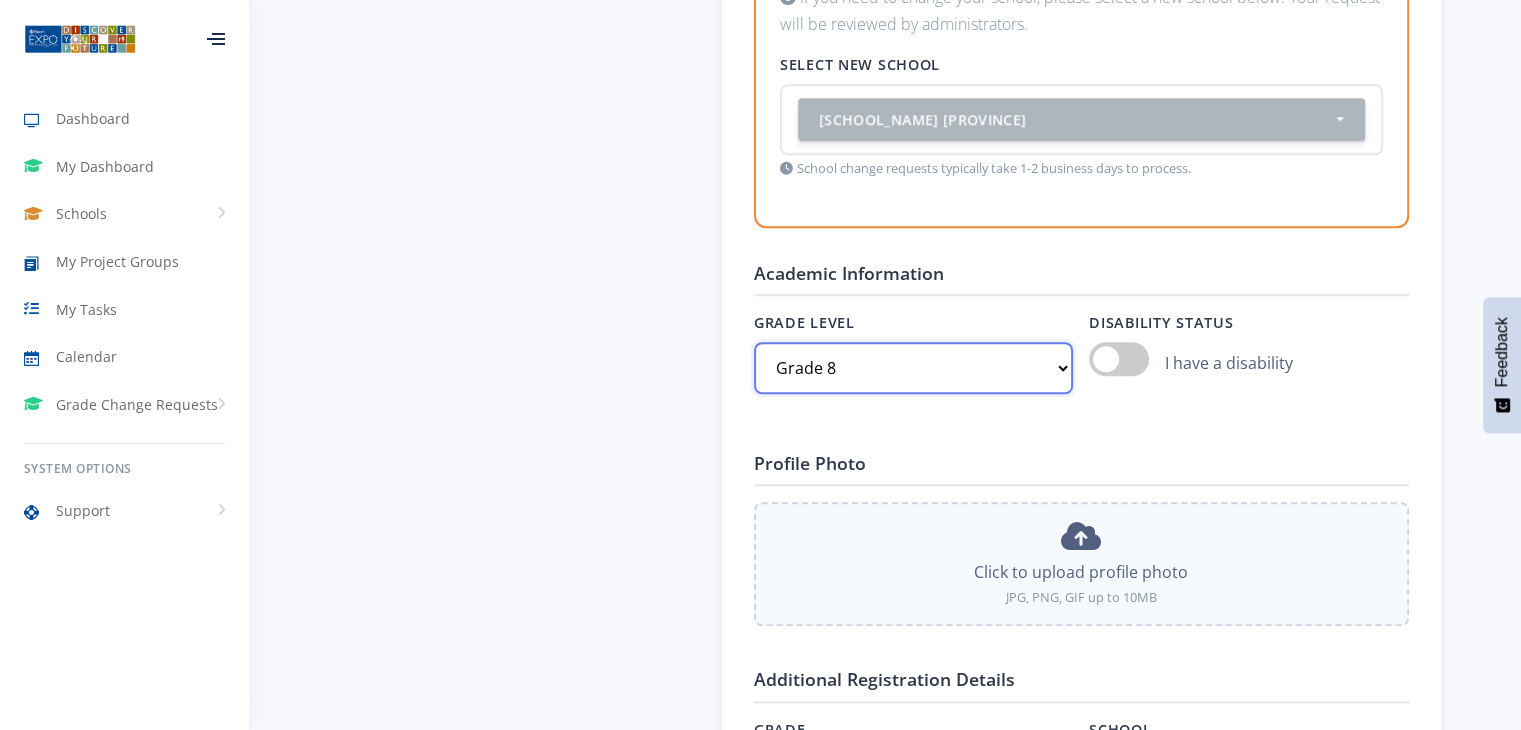 click on "Select grade
Grade [NUMBER]
Grade [NUMBER]
Grade [NUMBER]
Grade [NUMBER]" at bounding box center [913, 368] 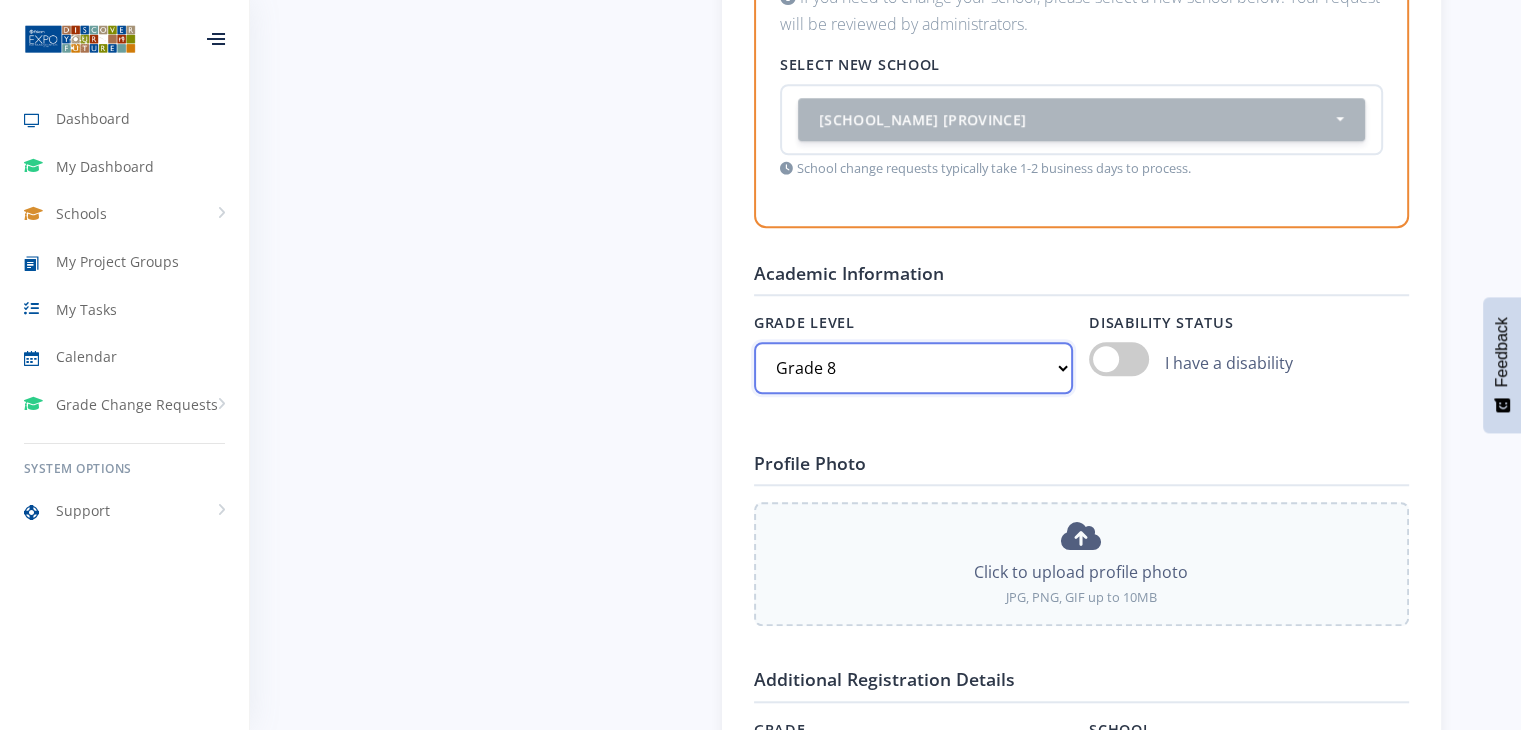 select on "Grade 9" 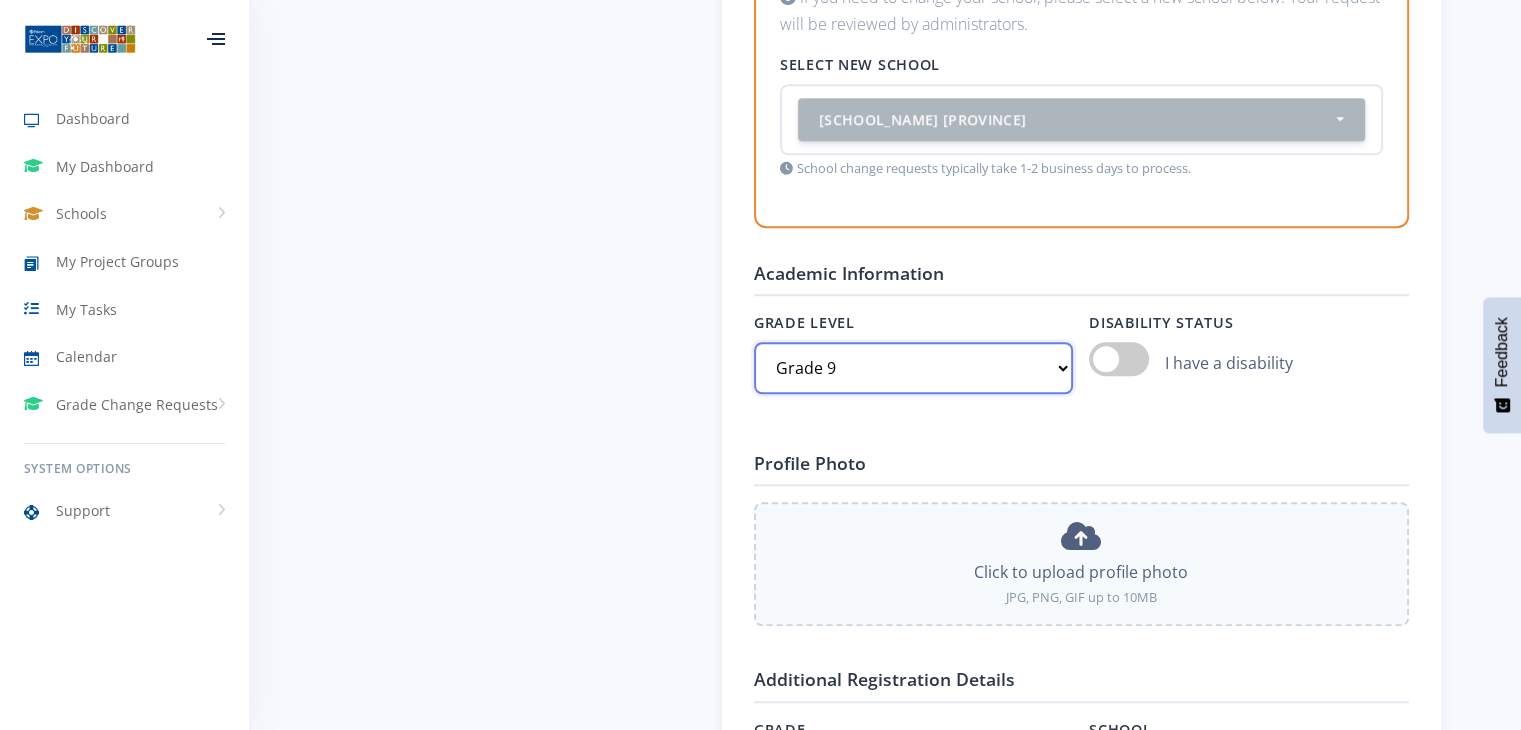 click on "Select grade
Grade [NUMBER]
Grade [NUMBER]
Grade [NUMBER]
Grade [NUMBER]" at bounding box center (913, 368) 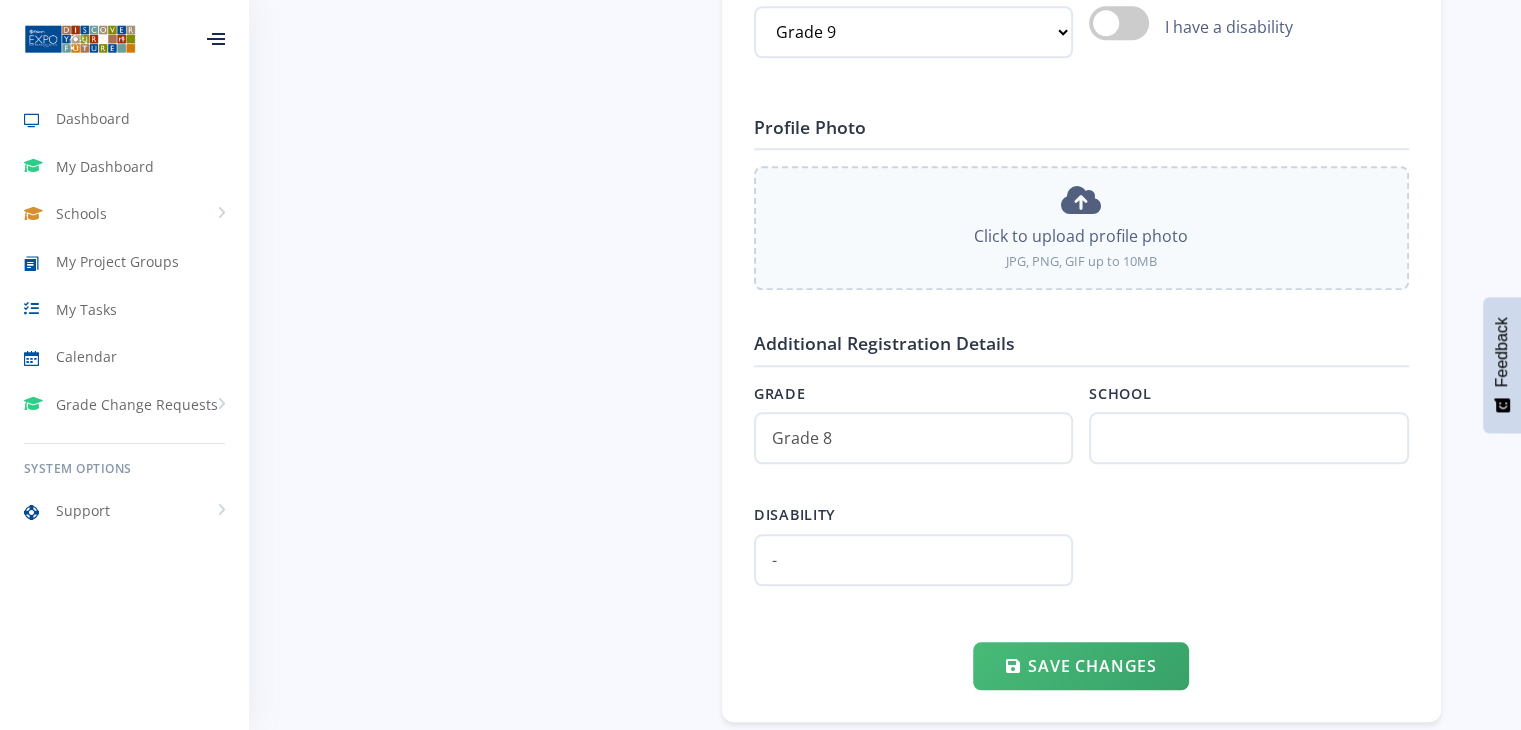 scroll, scrollTop: 2200, scrollLeft: 0, axis: vertical 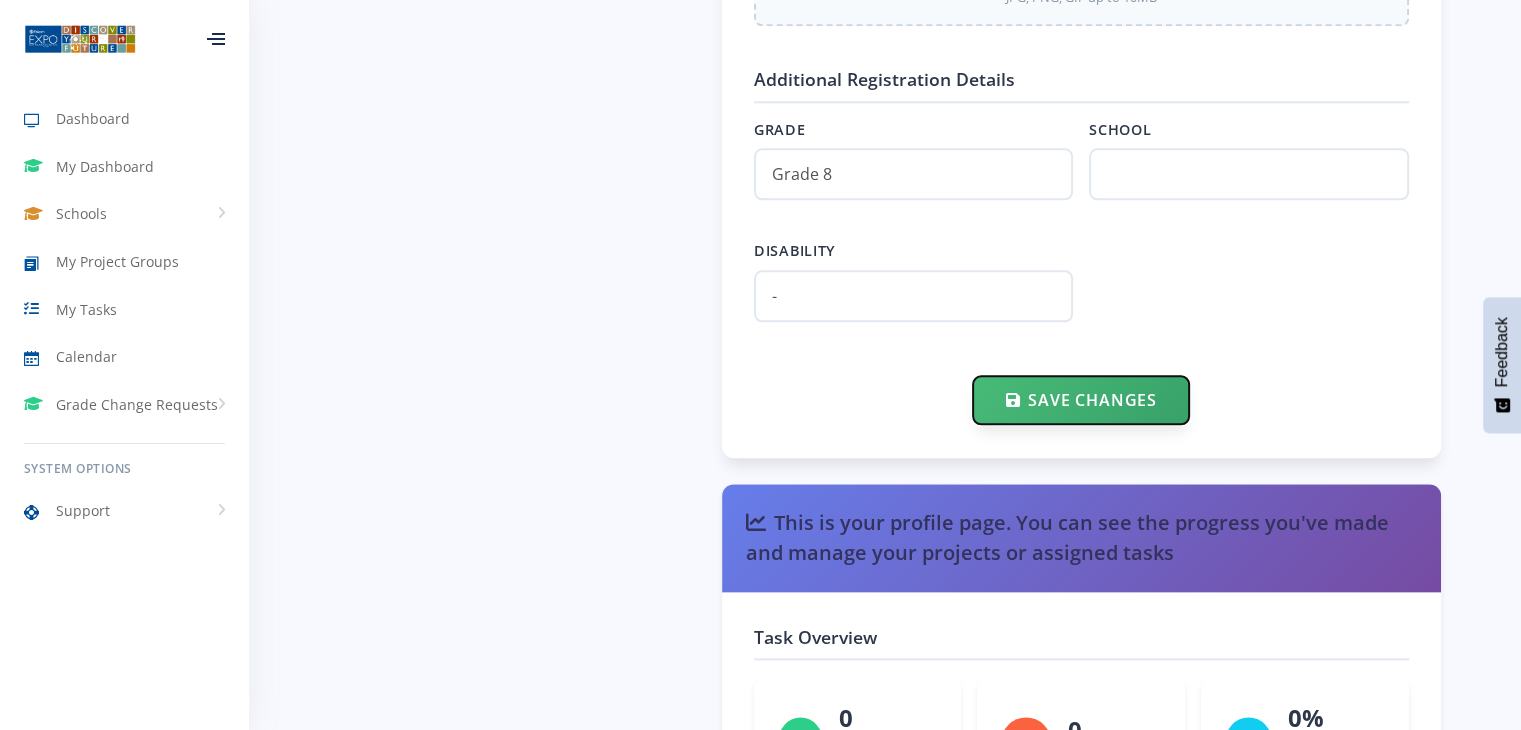 click on "Save Changes" at bounding box center [1080, 400] 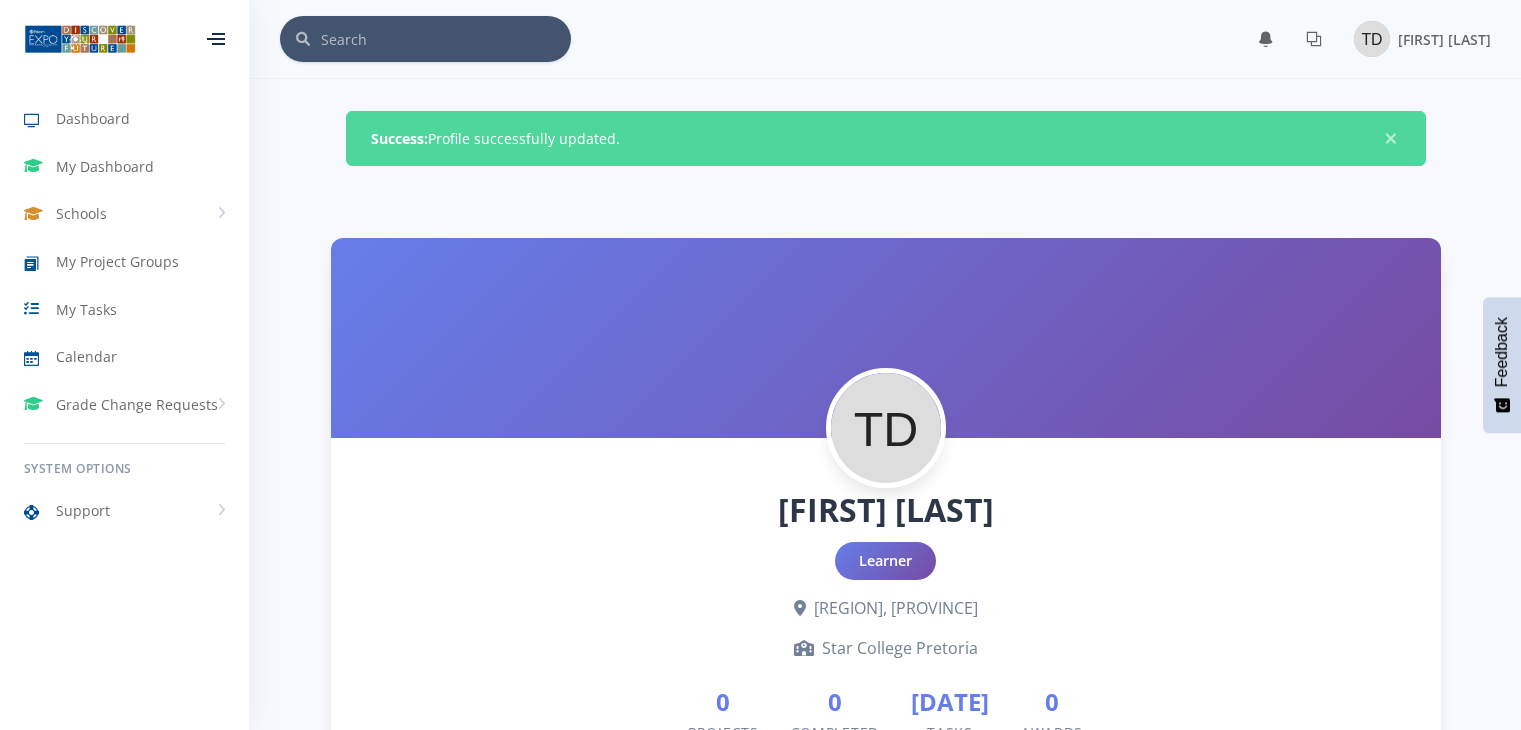 scroll, scrollTop: 0, scrollLeft: 0, axis: both 